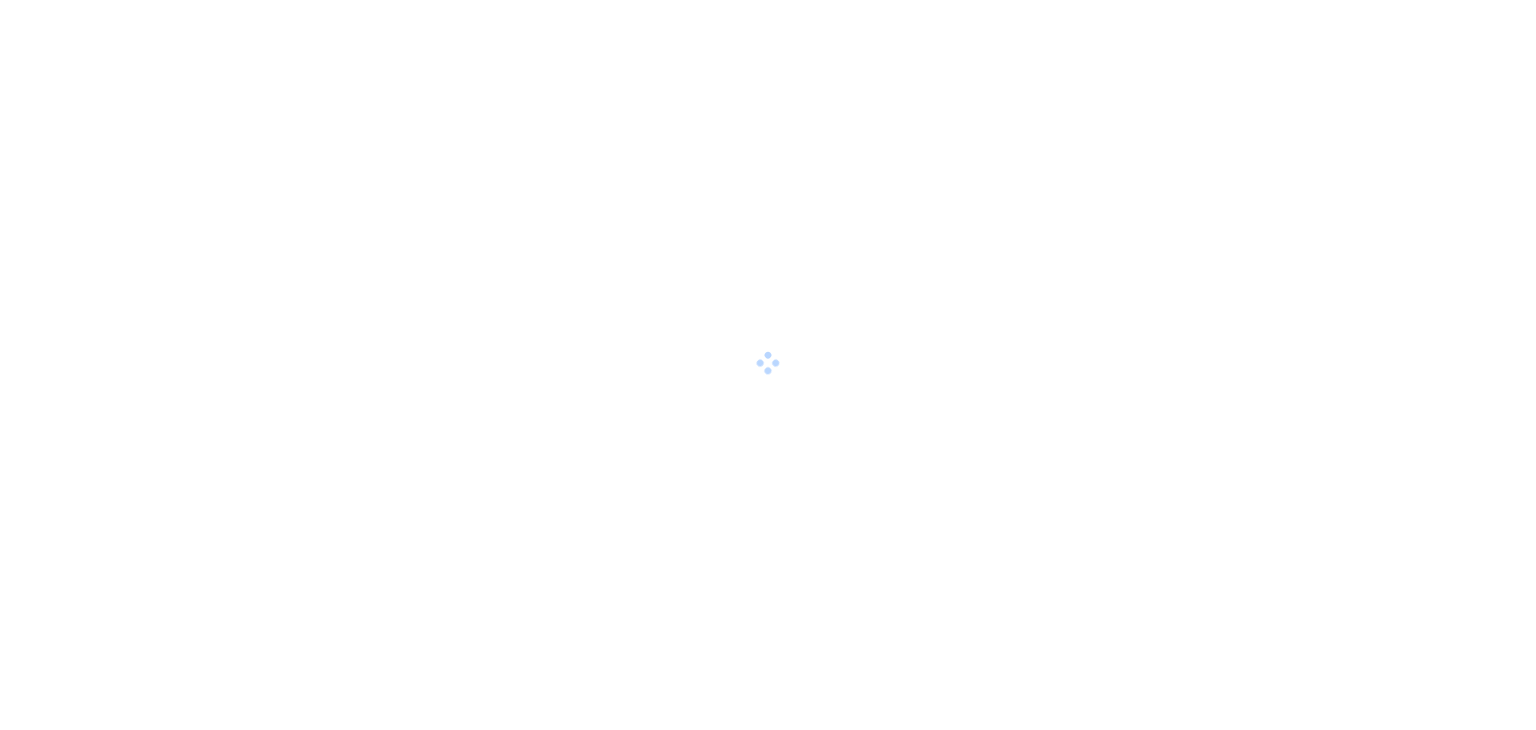 scroll, scrollTop: 0, scrollLeft: 0, axis: both 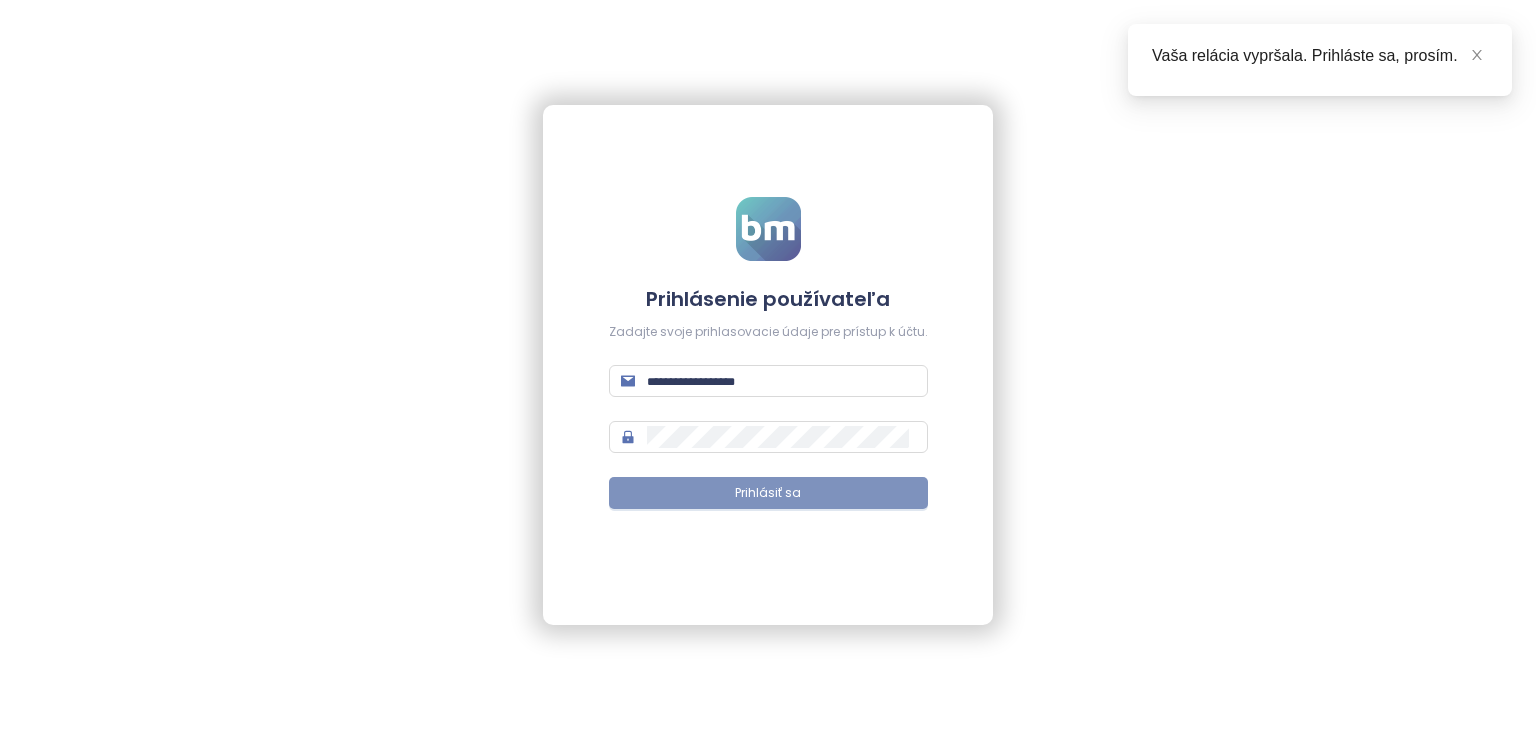 type on "**********" 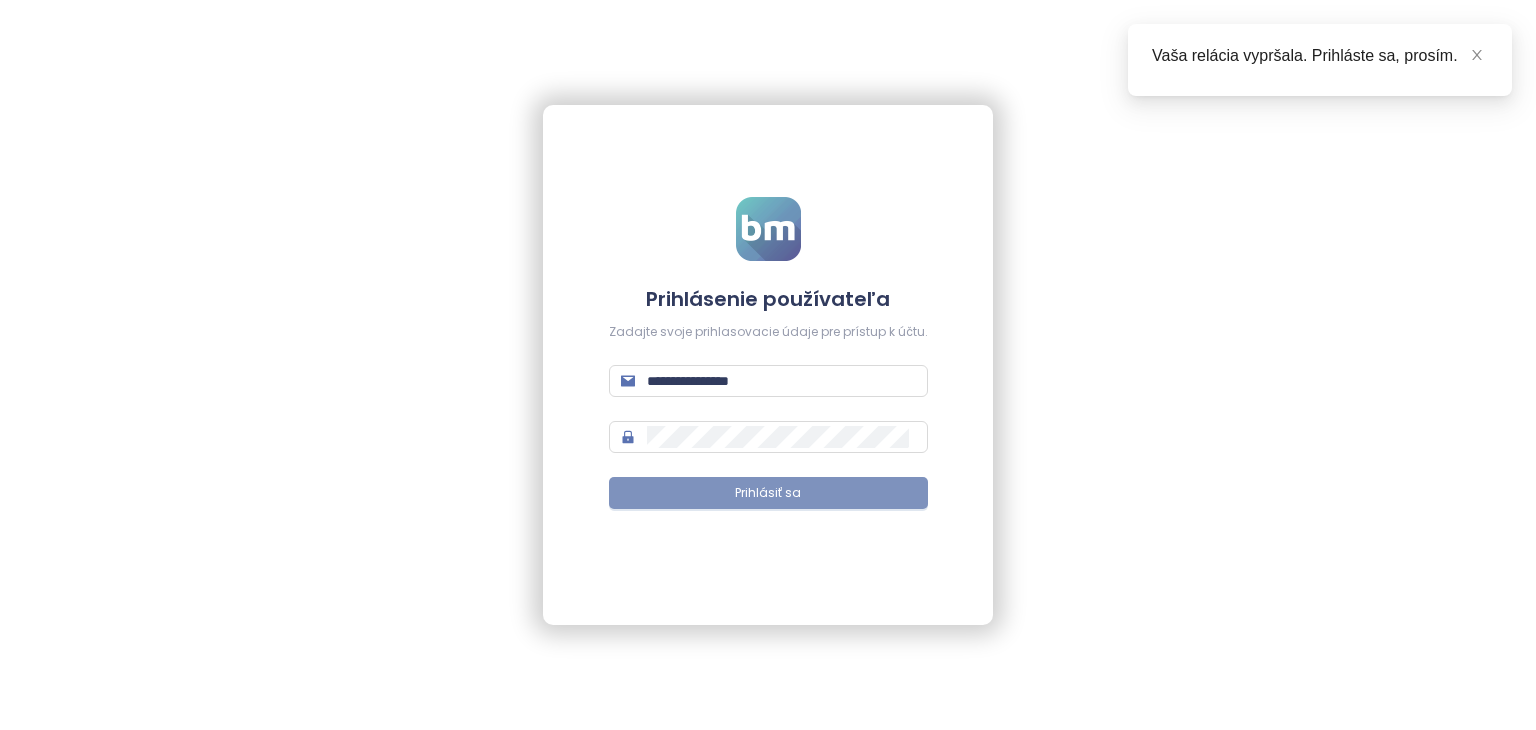click on "Prihlásiť sa" at bounding box center (768, 493) 